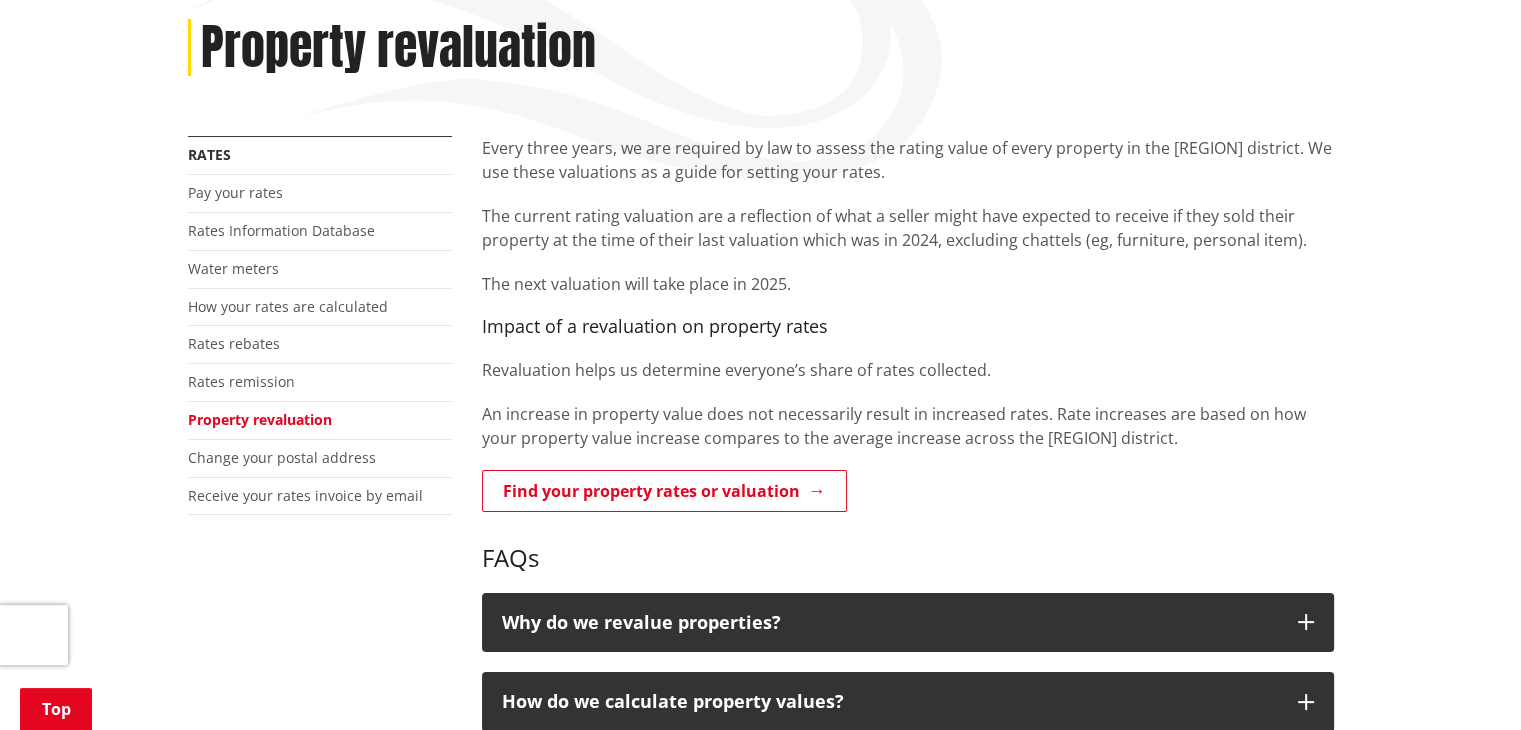 scroll, scrollTop: 311, scrollLeft: 0, axis: vertical 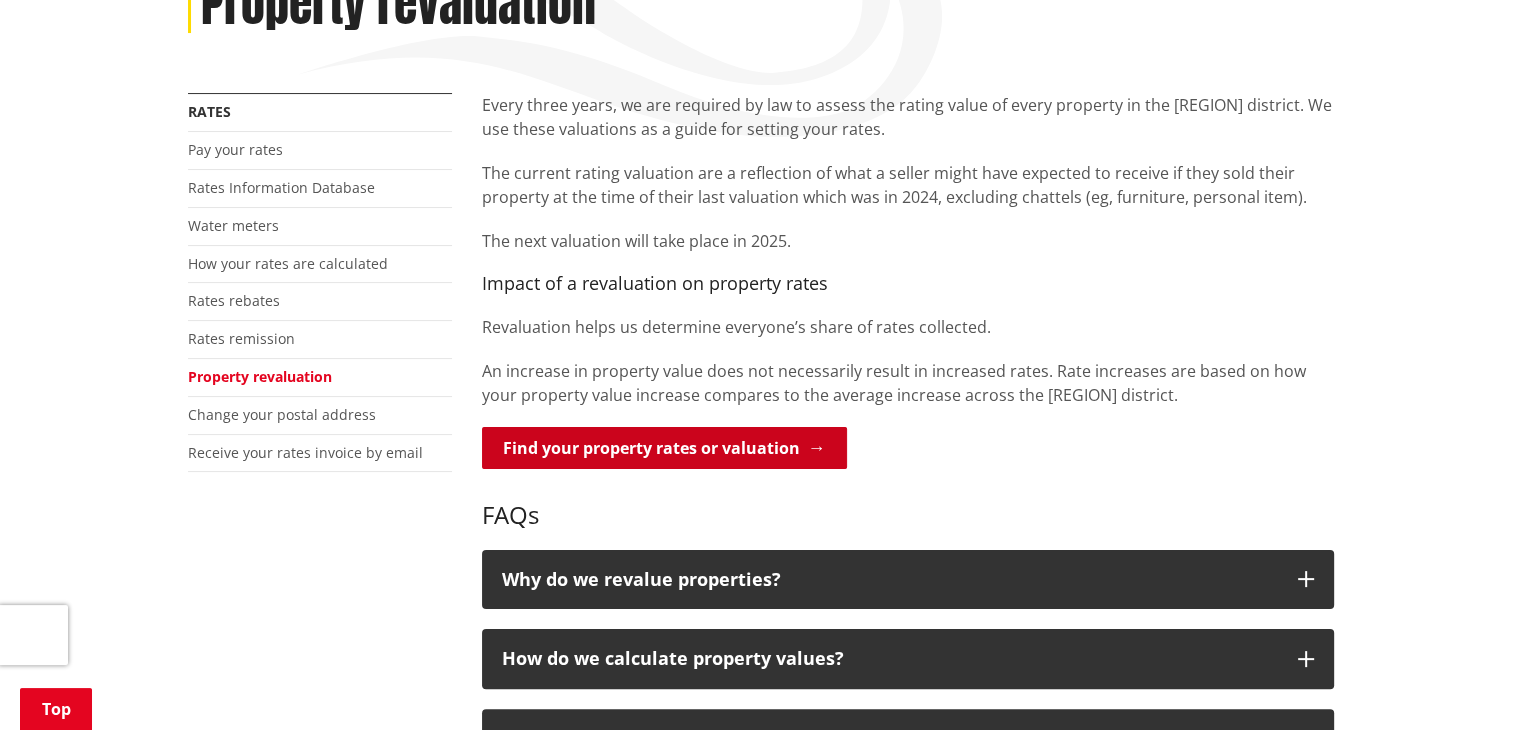 click on "Find your property rates or valuation" at bounding box center [664, 448] 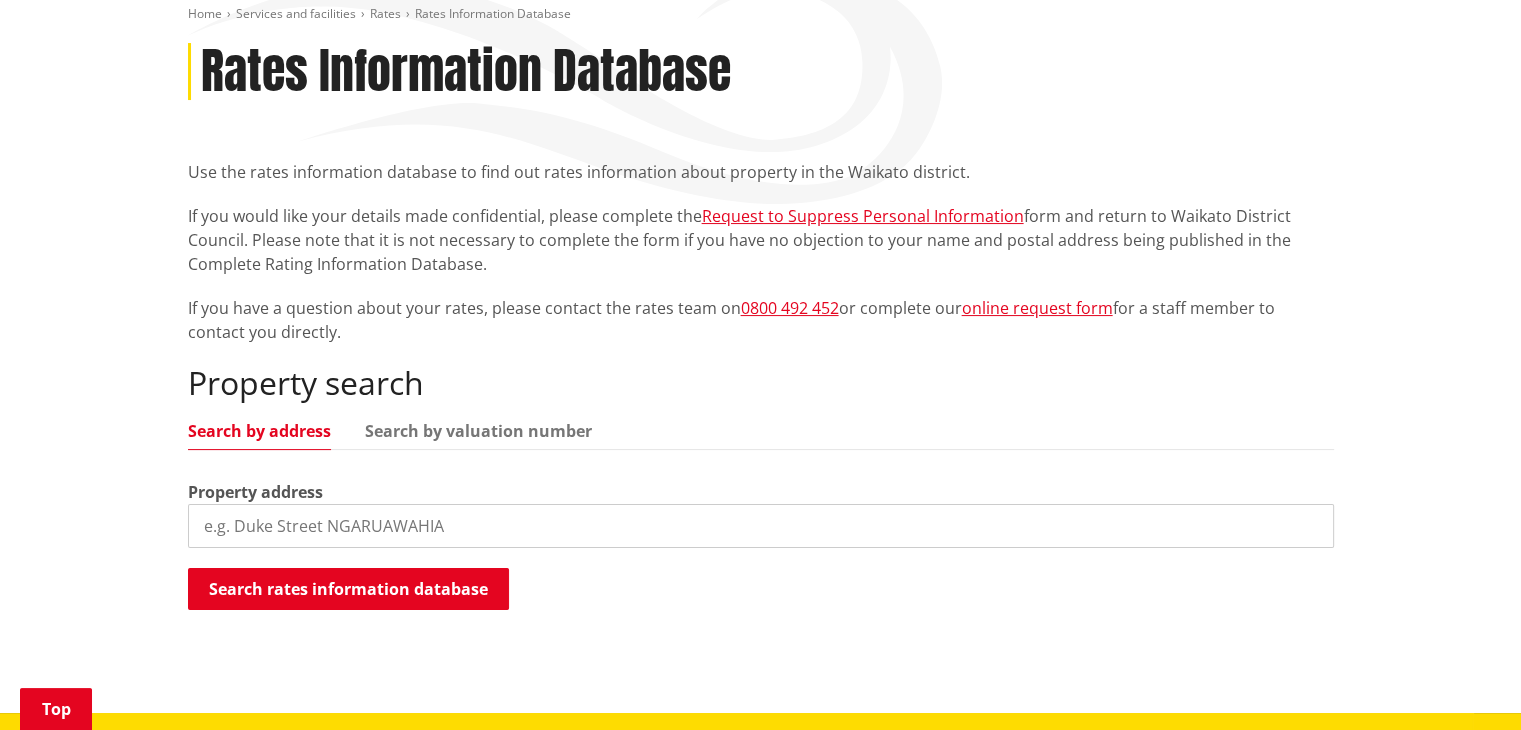 scroll, scrollTop: 248, scrollLeft: 0, axis: vertical 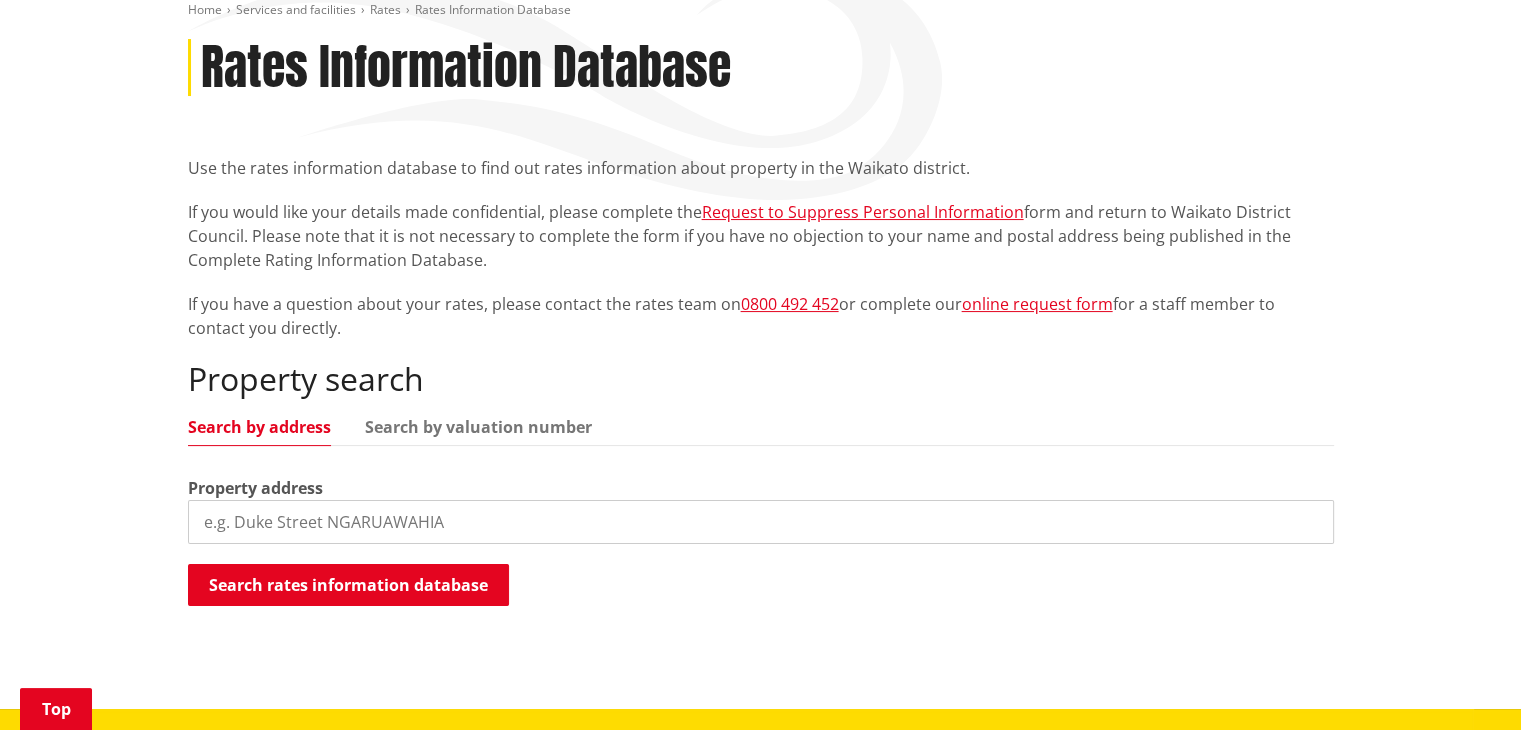 click at bounding box center (761, 522) 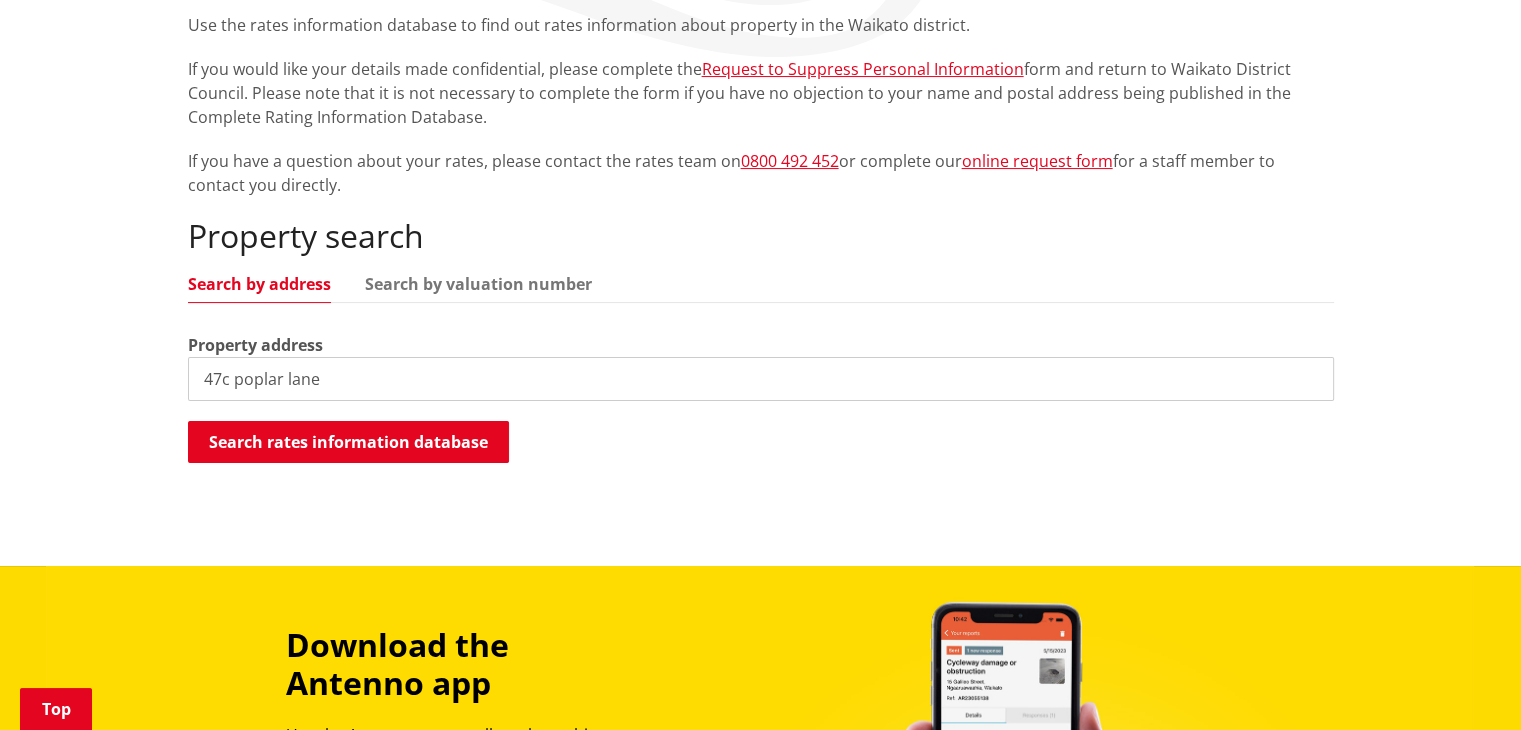 scroll, scrollTop: 392, scrollLeft: 0, axis: vertical 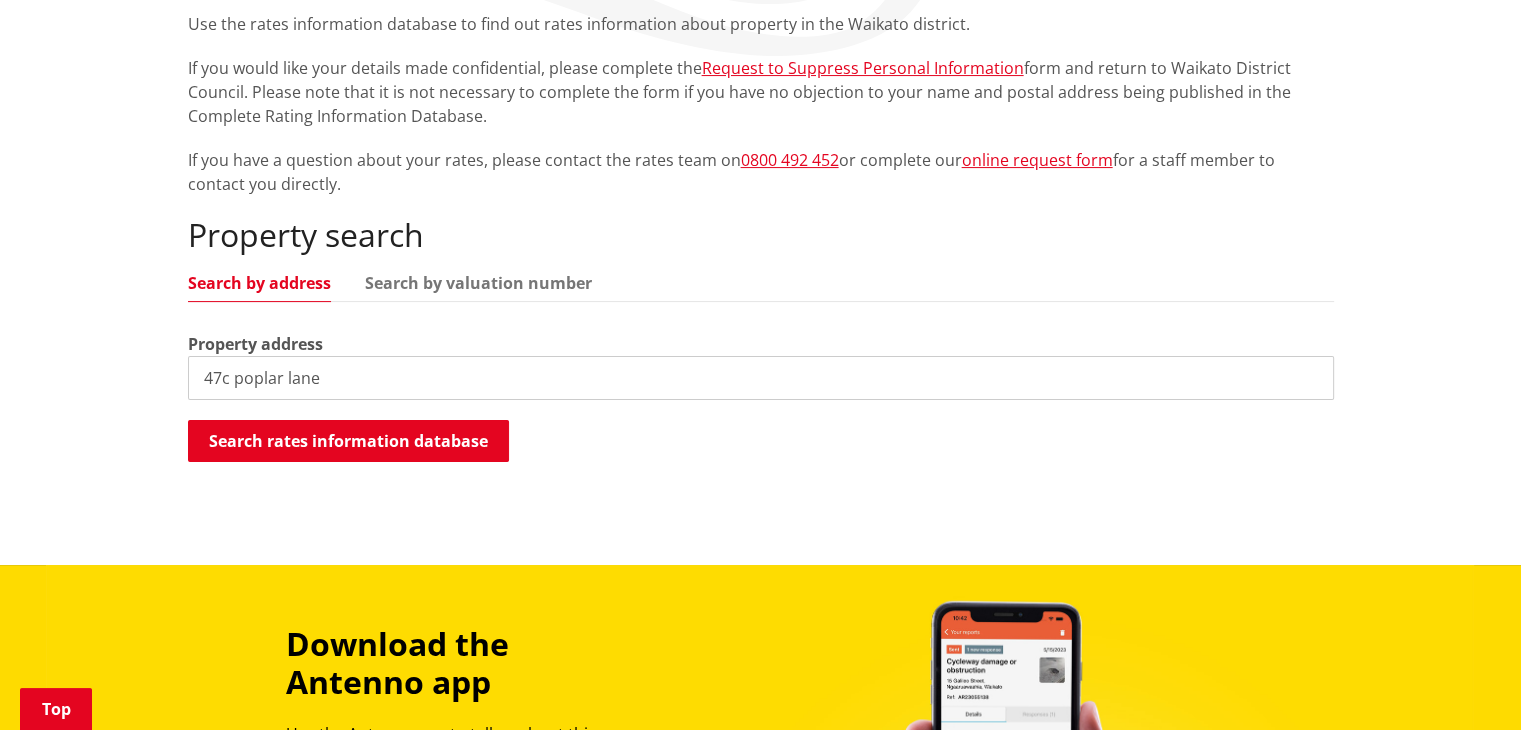 type on "47c poplar lane" 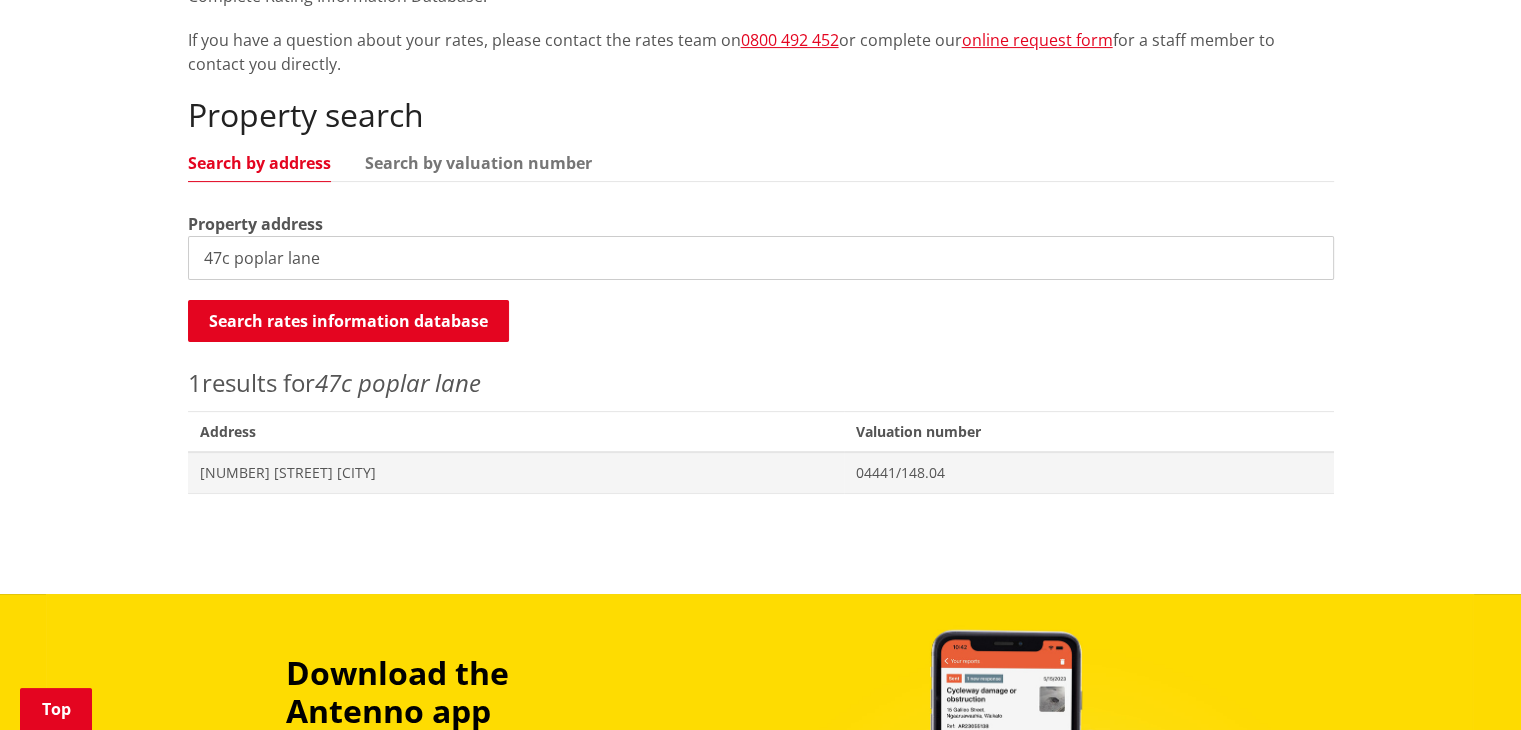 scroll, scrollTop: 532, scrollLeft: 0, axis: vertical 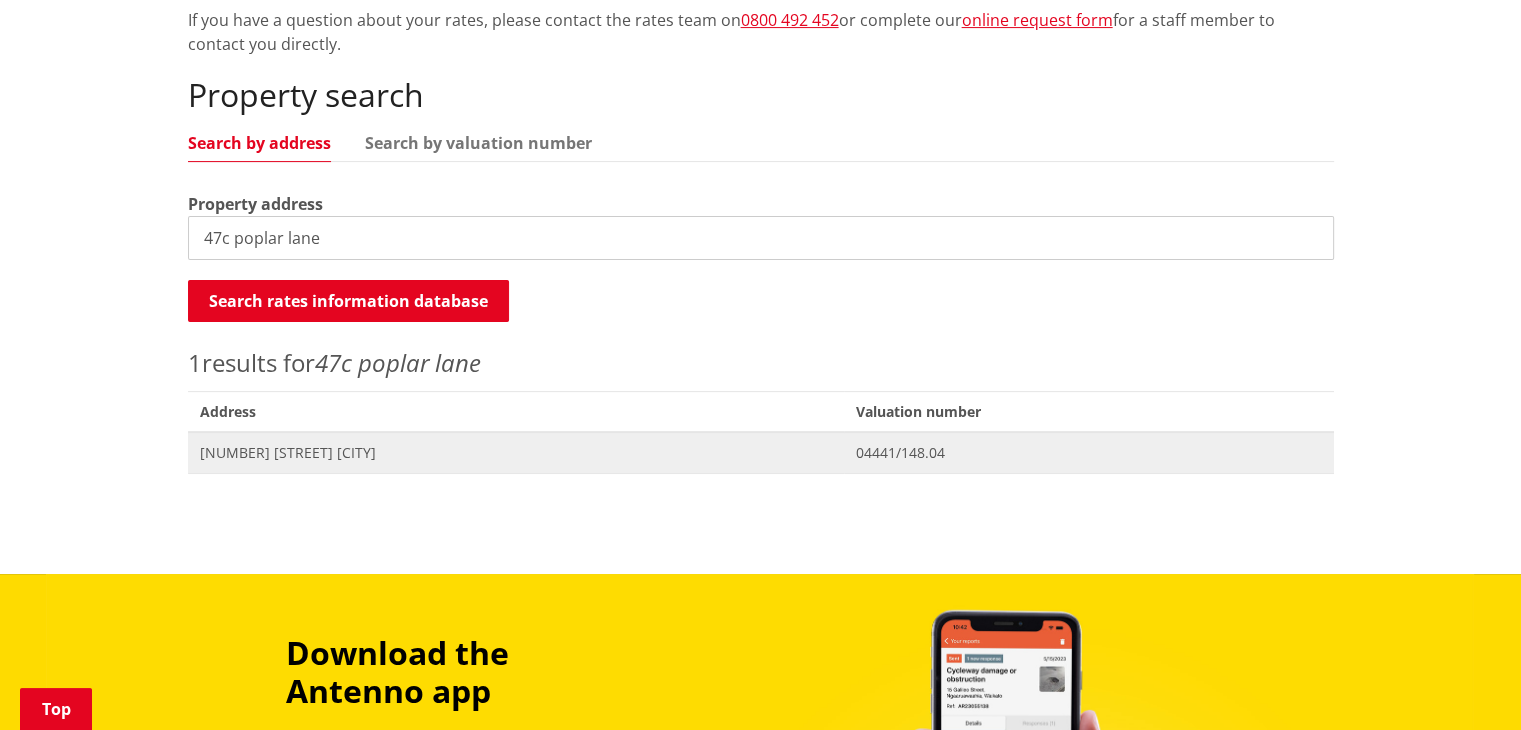 click on "[LOT] [NUMBER] [STREET] [SUBURB]" at bounding box center [516, 453] 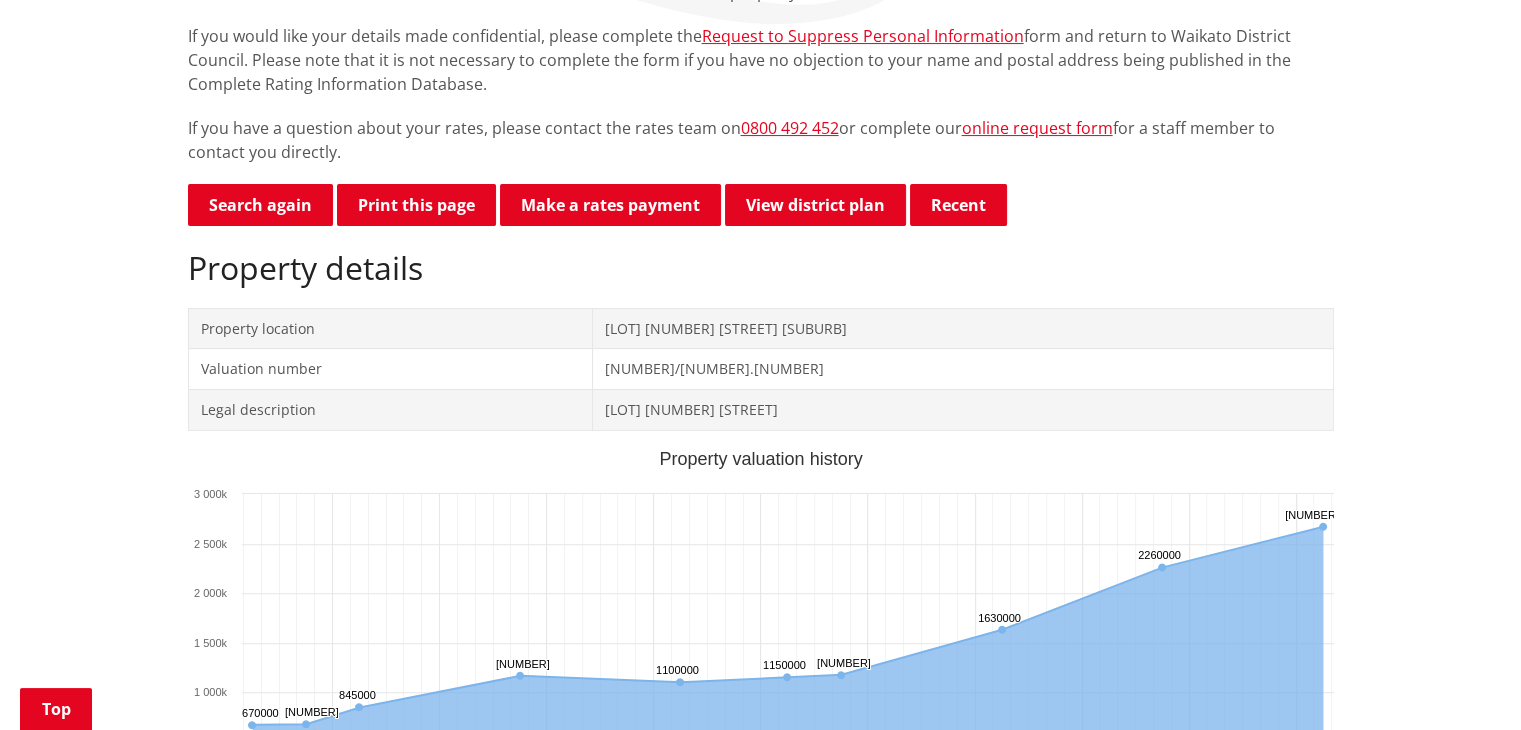 scroll, scrollTop: 0, scrollLeft: 0, axis: both 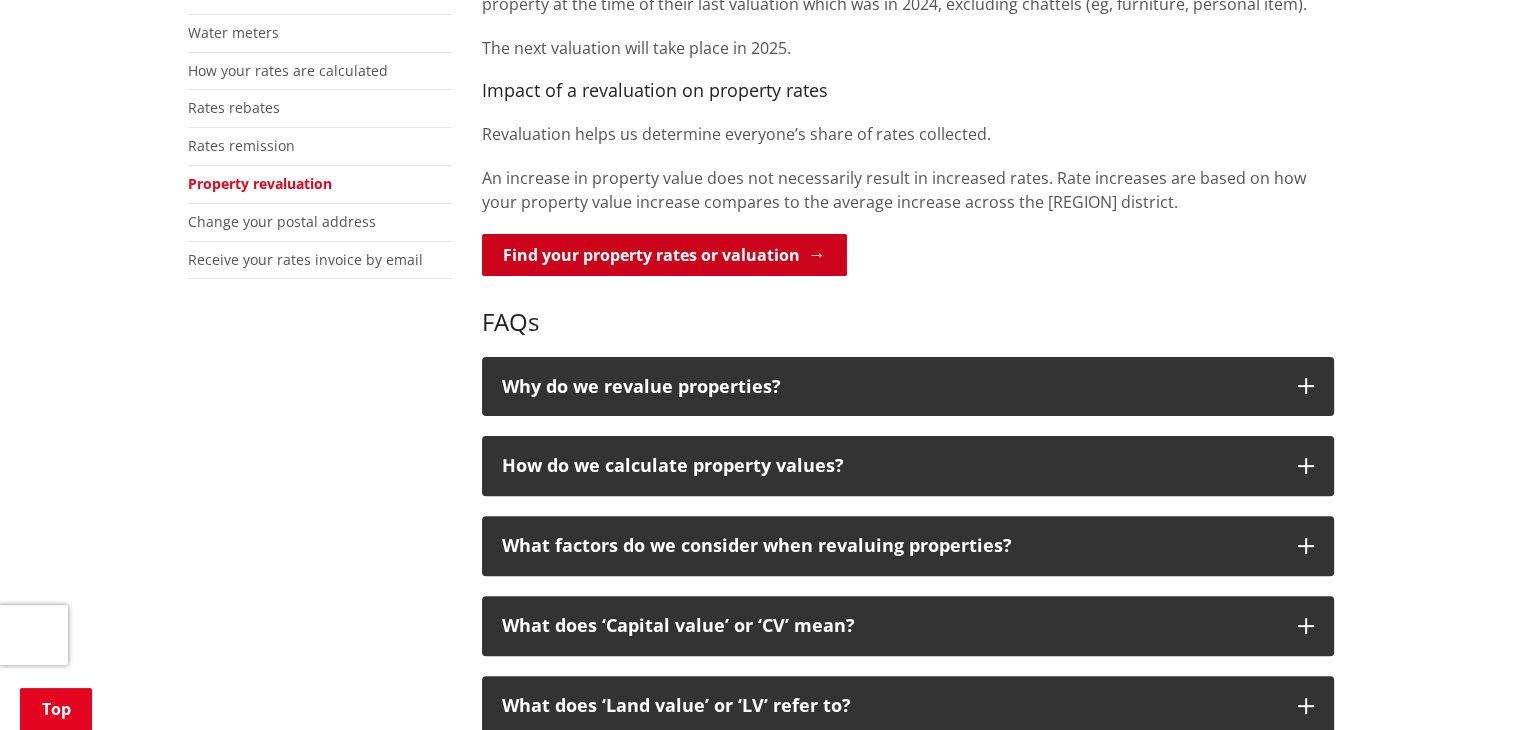 click on "Find your property rates or valuation" at bounding box center (664, 255) 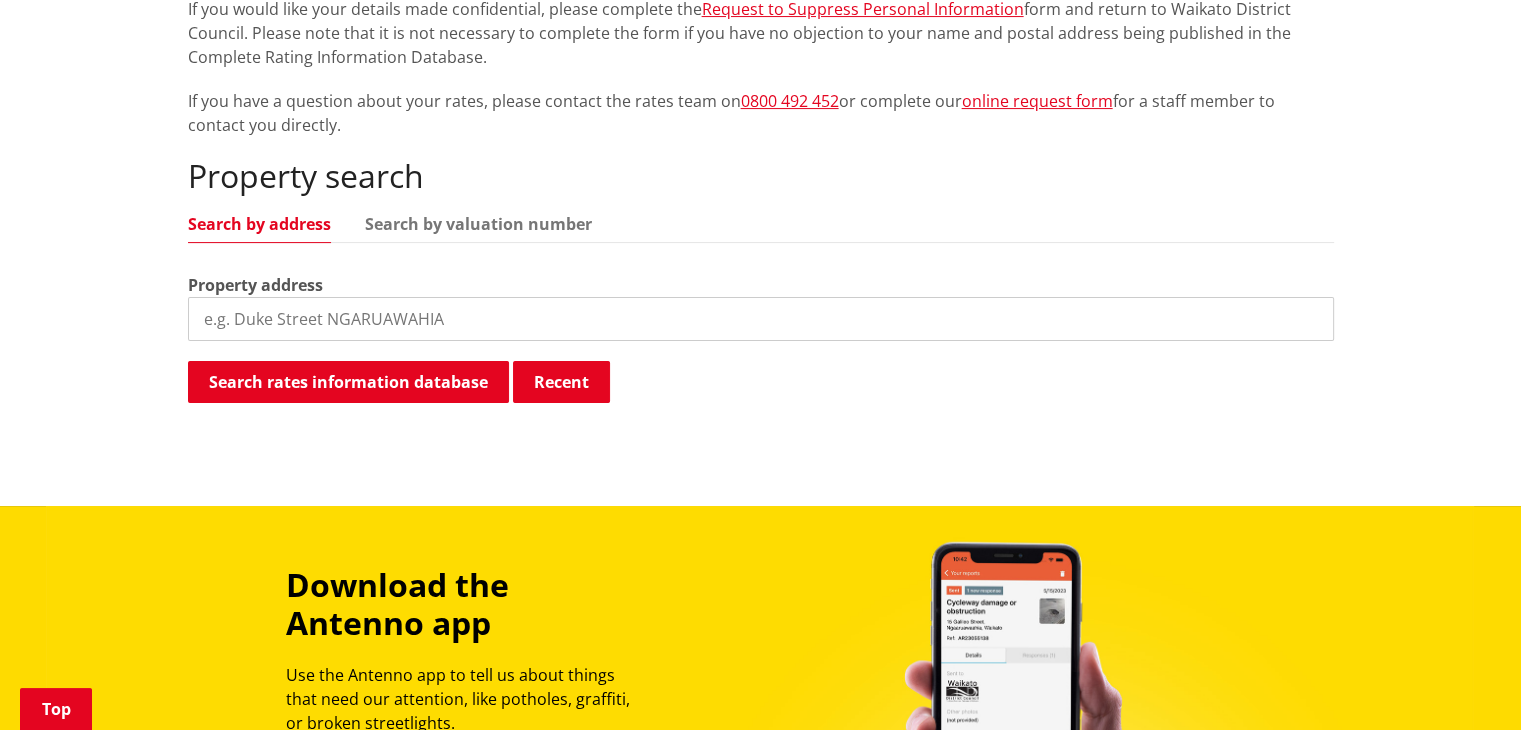 scroll, scrollTop: 499, scrollLeft: 0, axis: vertical 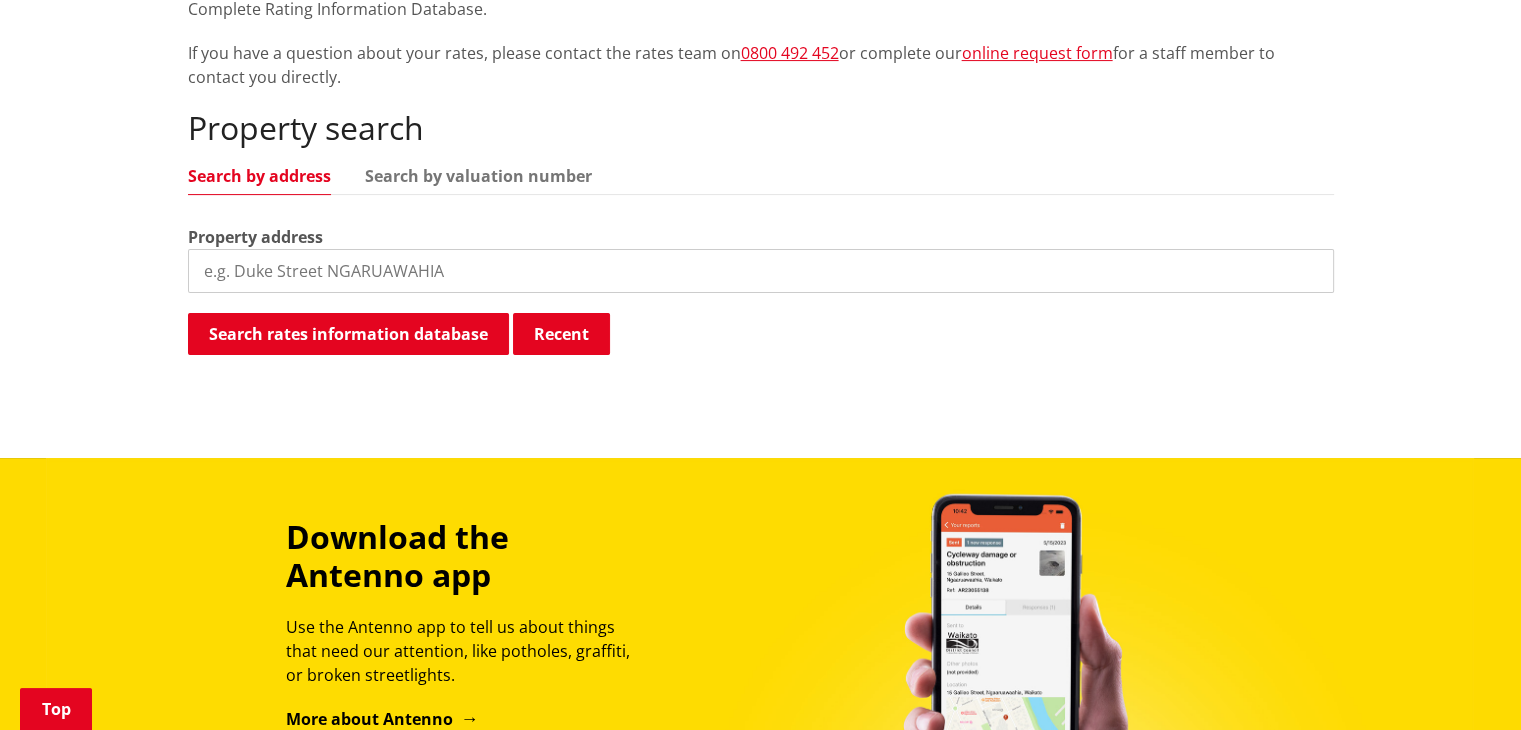 click at bounding box center [761, 271] 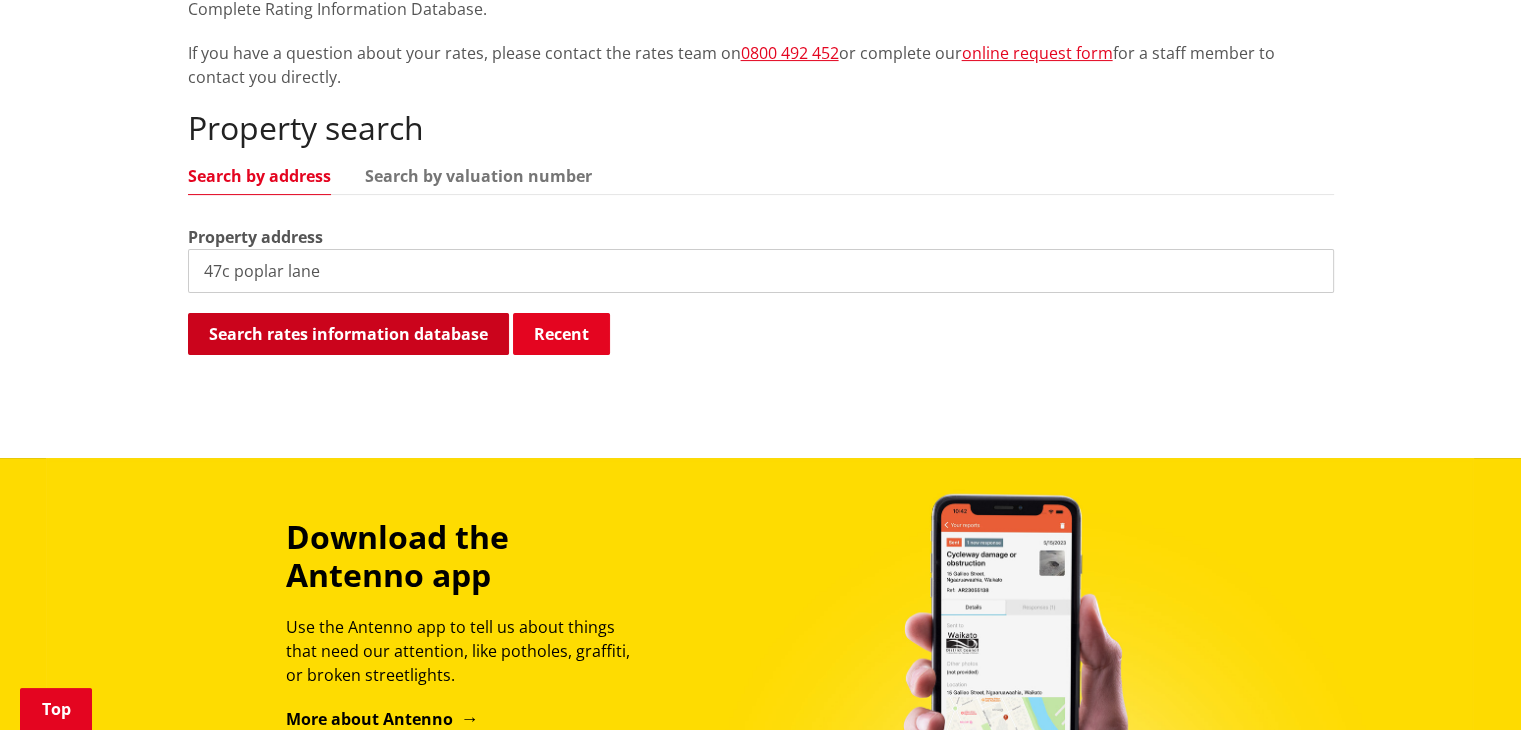 type on "47c poplar lane" 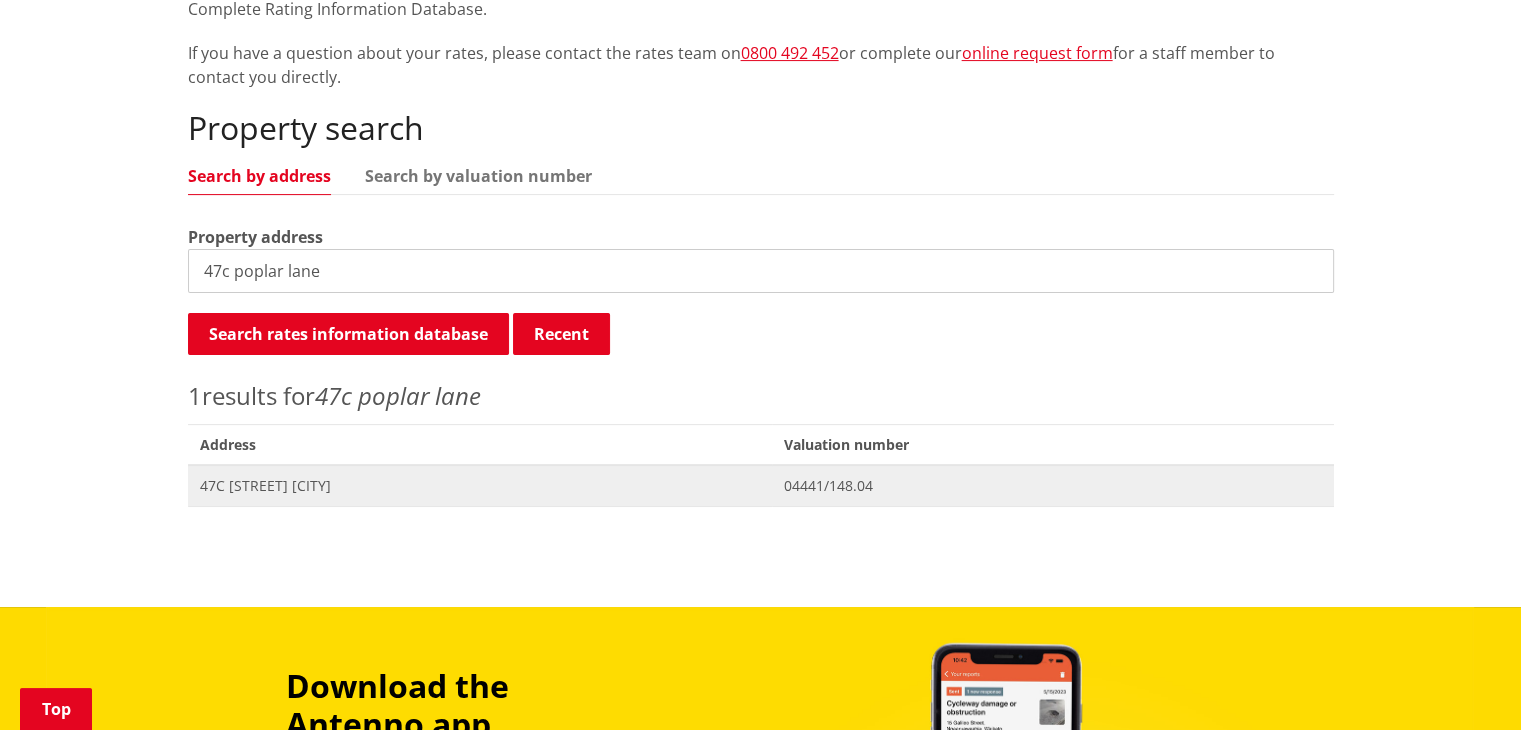 click on "[NUMBER] [STREET] [CITY]" at bounding box center [480, 486] 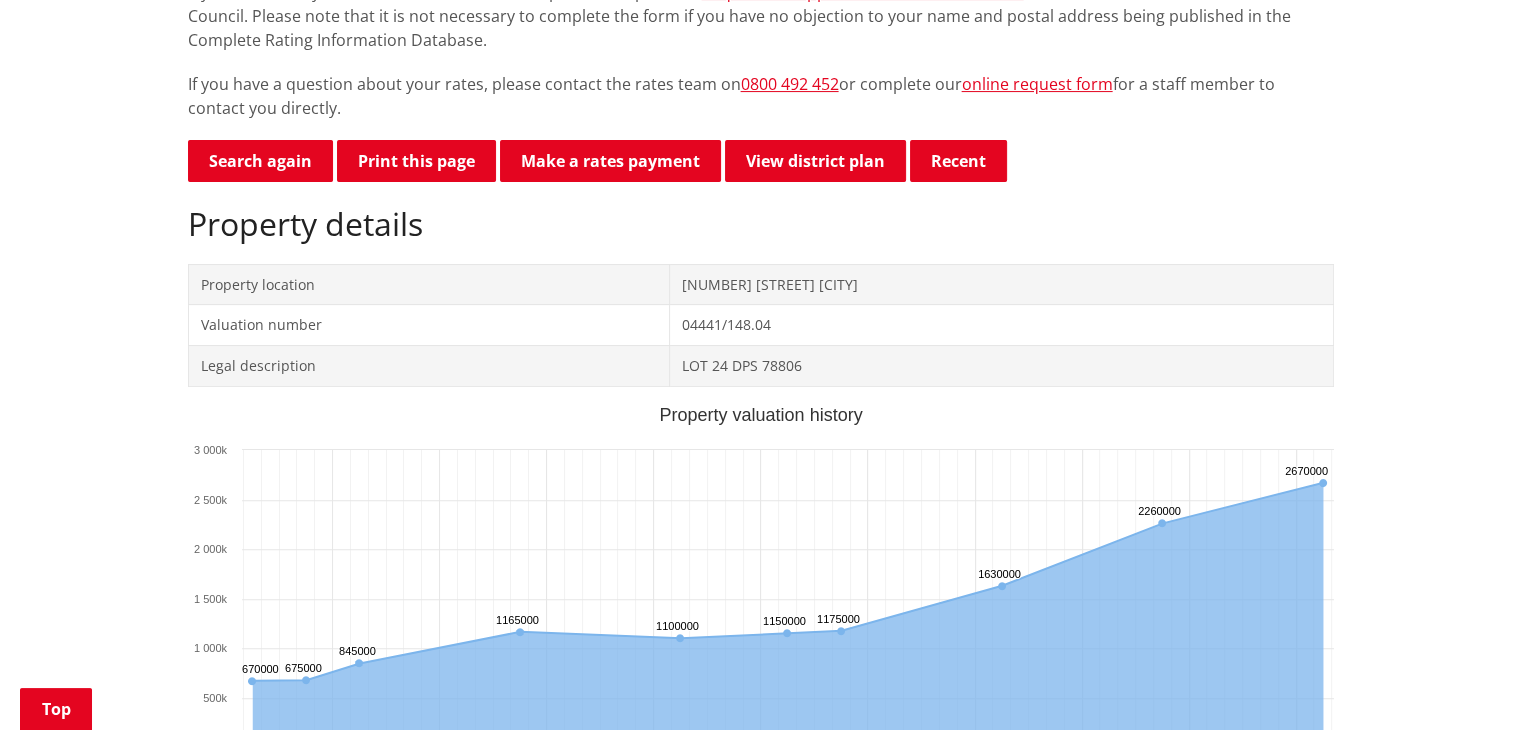 scroll, scrollTop: 724, scrollLeft: 0, axis: vertical 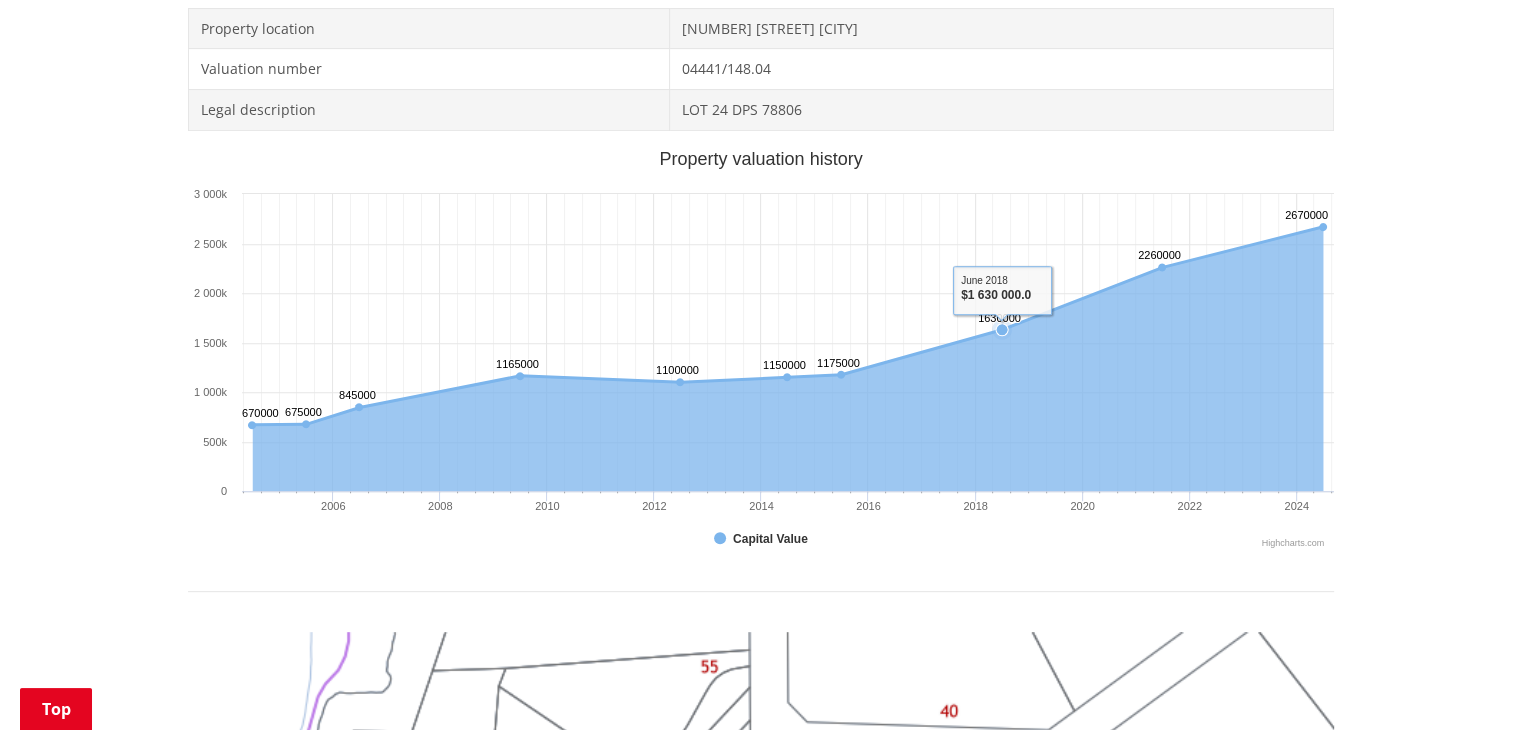 click 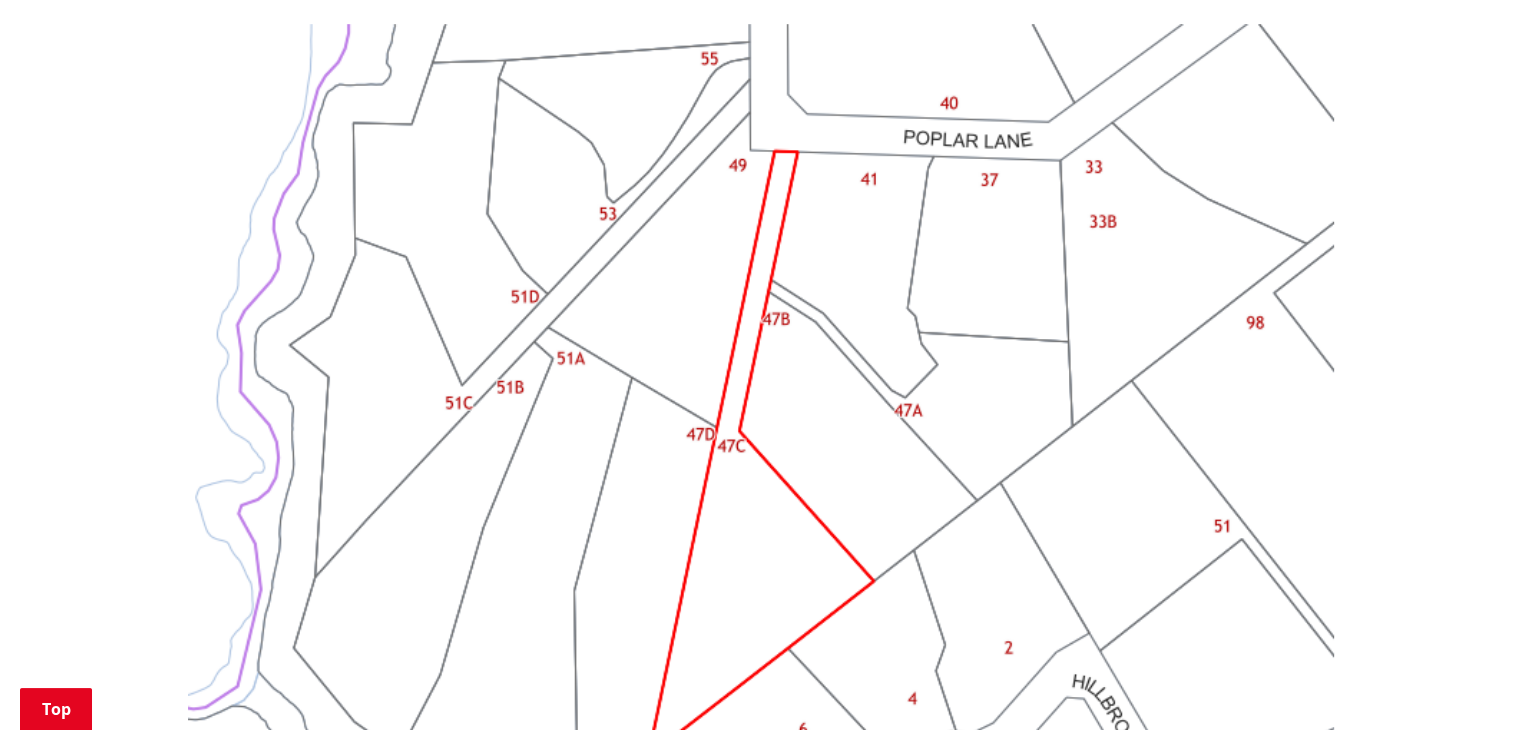 scroll, scrollTop: 1272, scrollLeft: 0, axis: vertical 